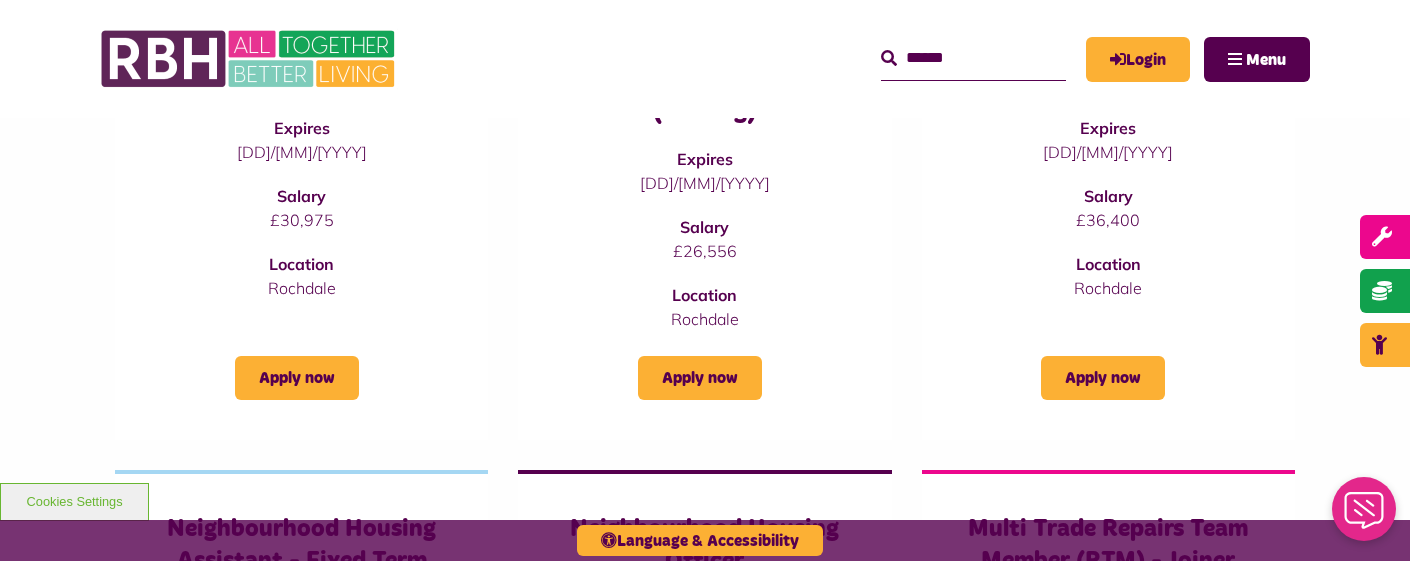 scroll, scrollTop: 0, scrollLeft: 0, axis: both 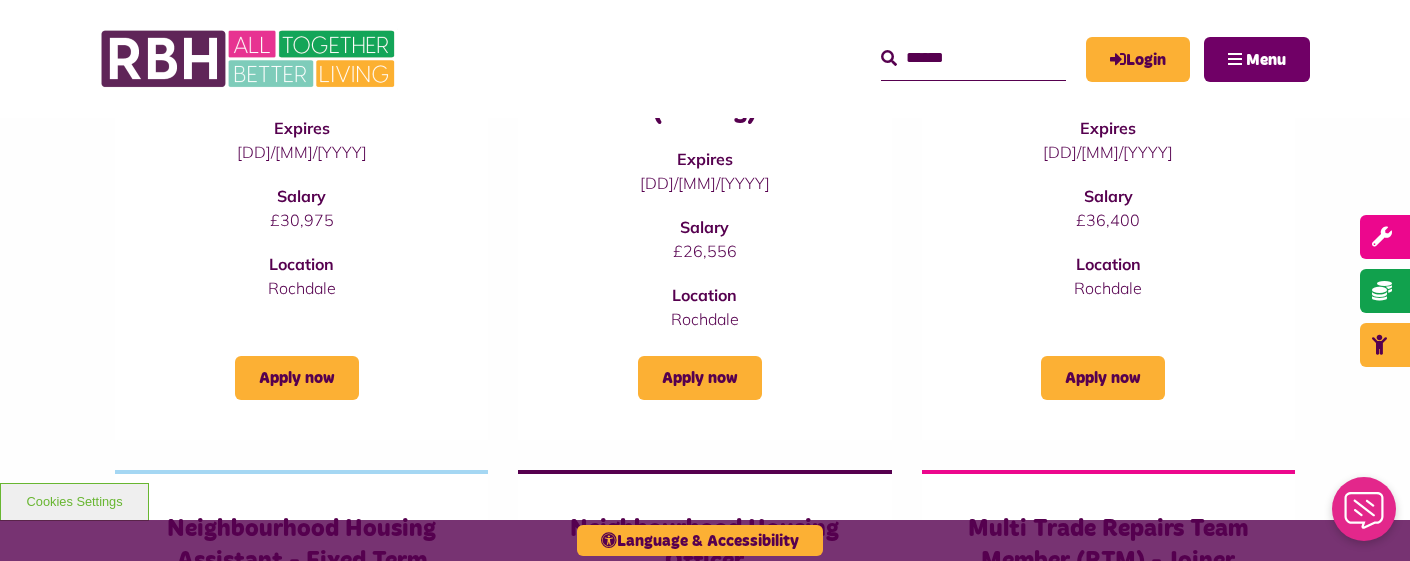 click on "Menu" at bounding box center (1266, 60) 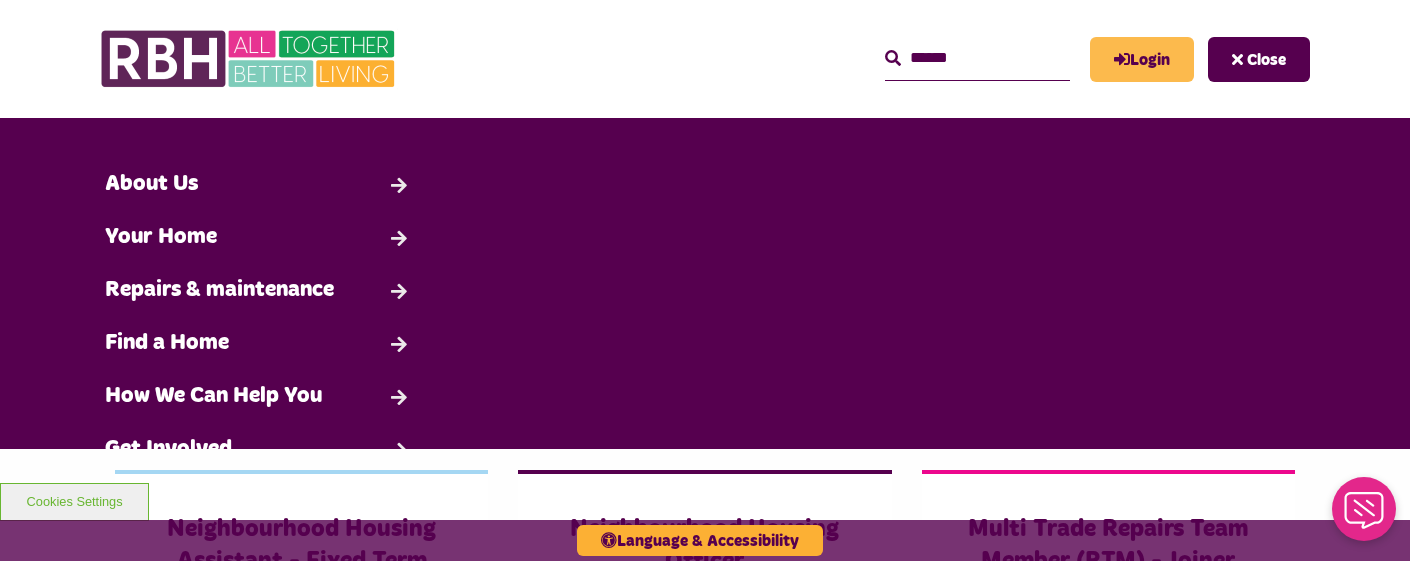 click on "Login" at bounding box center [1142, 59] 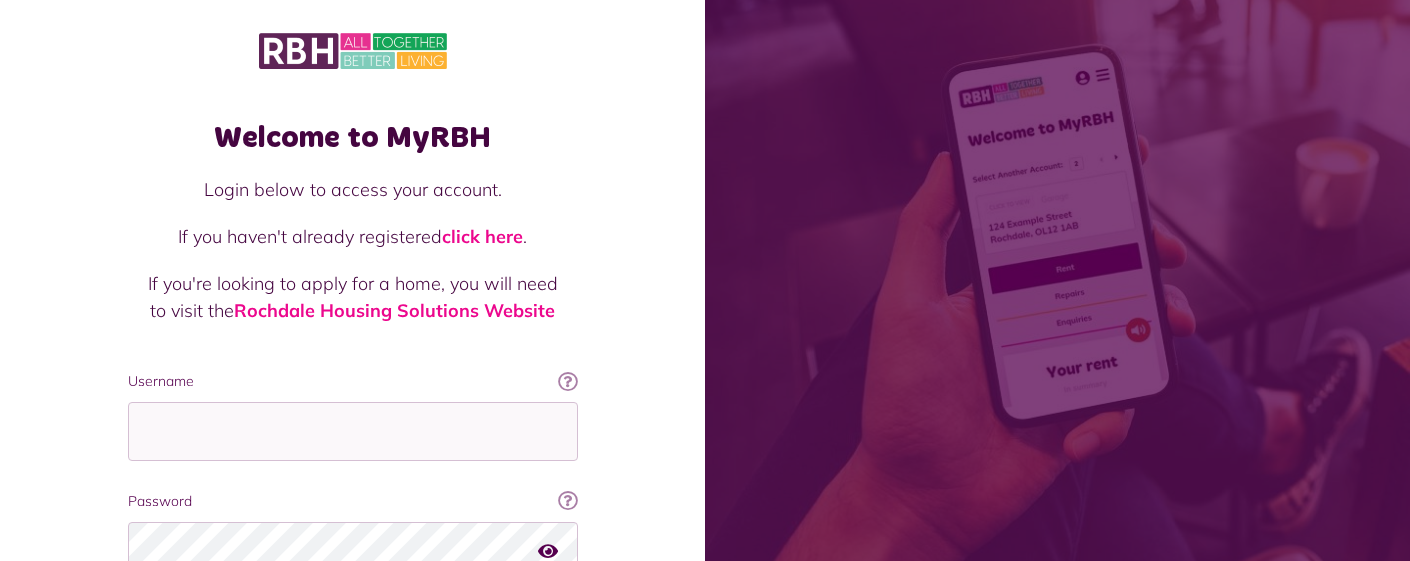 scroll, scrollTop: 0, scrollLeft: 0, axis: both 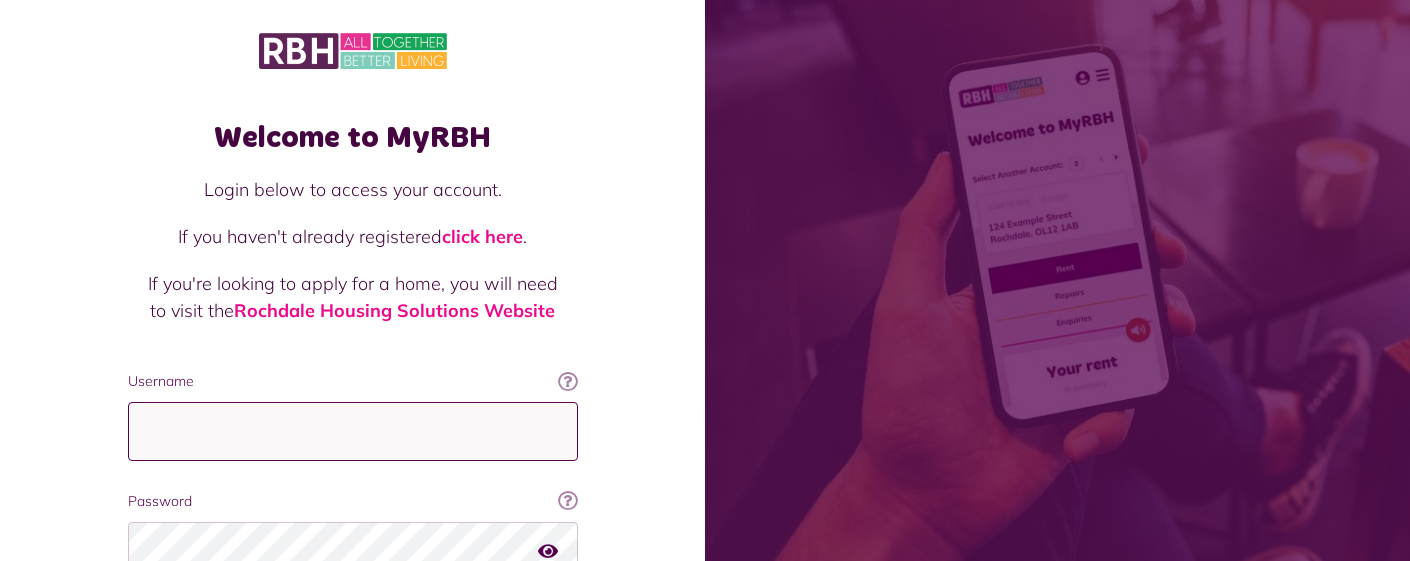 click on "Username" at bounding box center (353, 431) 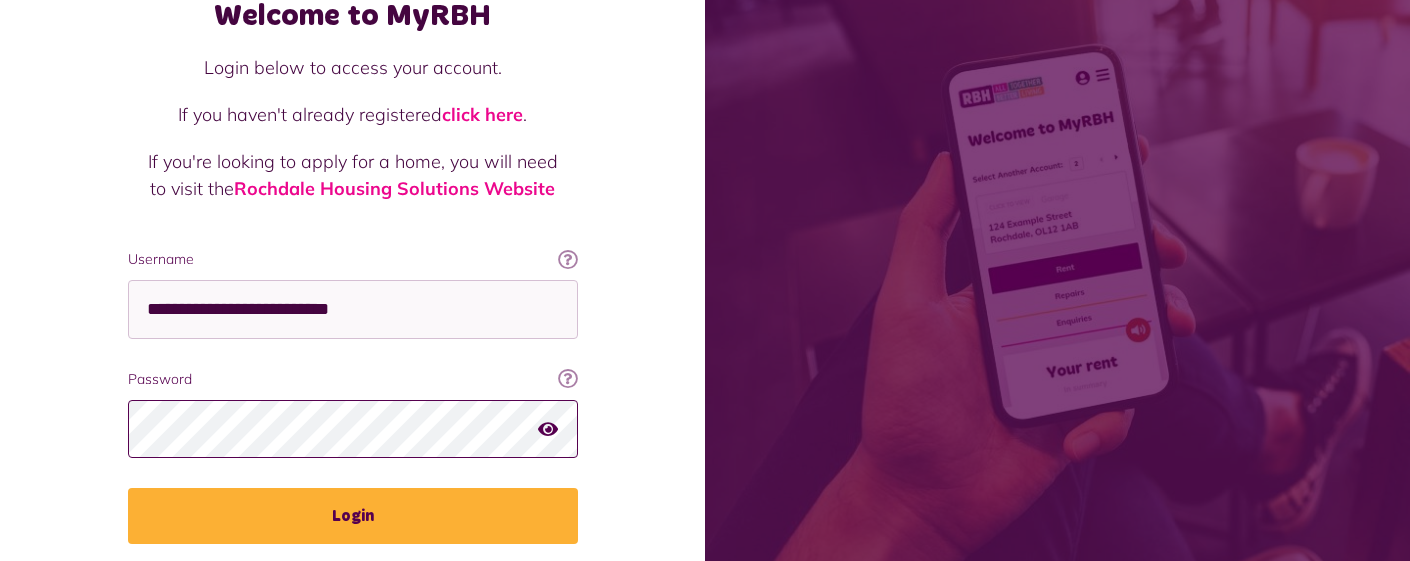scroll, scrollTop: 207, scrollLeft: 0, axis: vertical 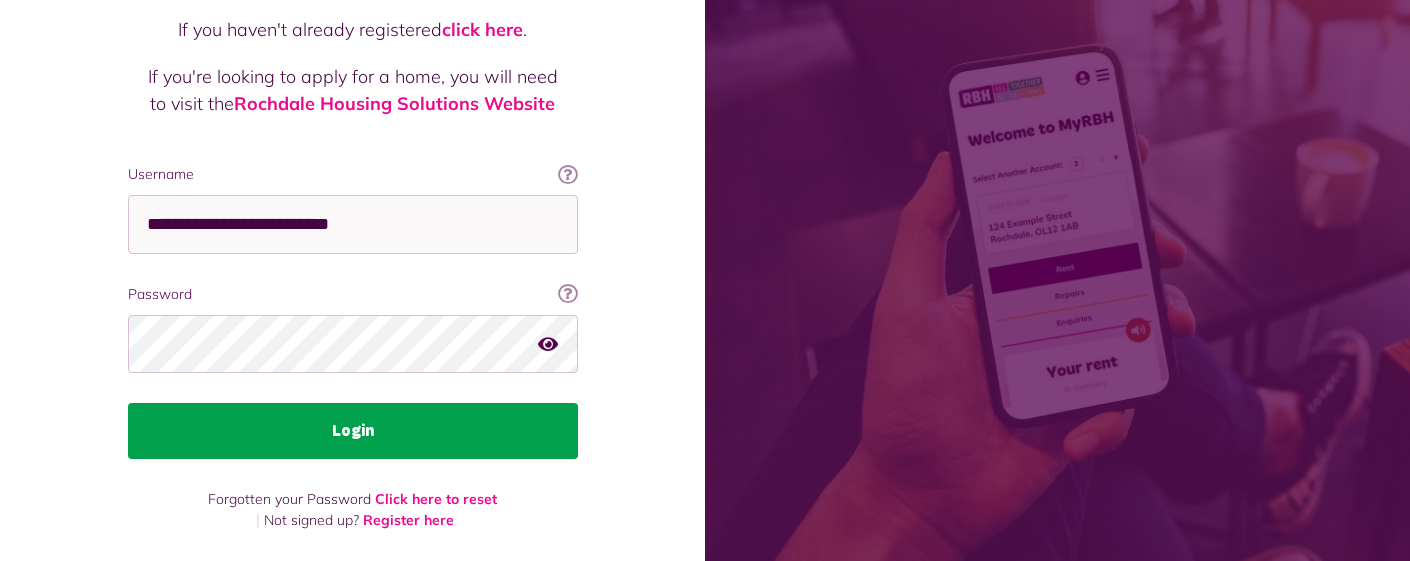 click on "Login" at bounding box center [353, 431] 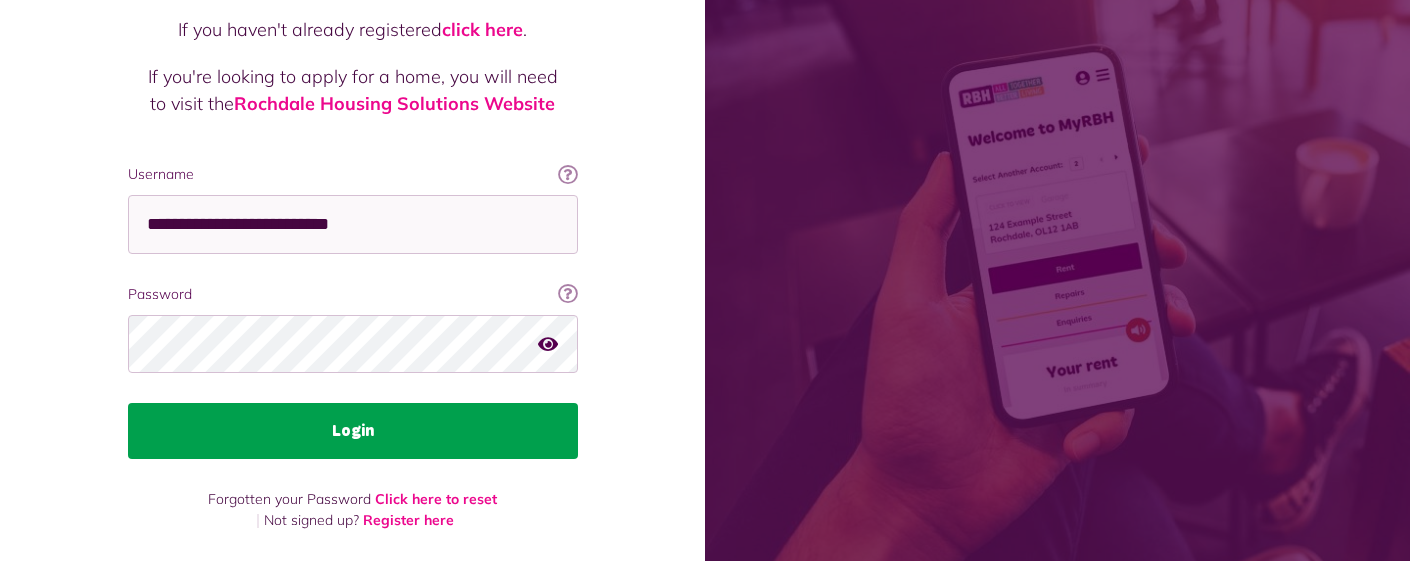 click on "Login" at bounding box center (353, 431) 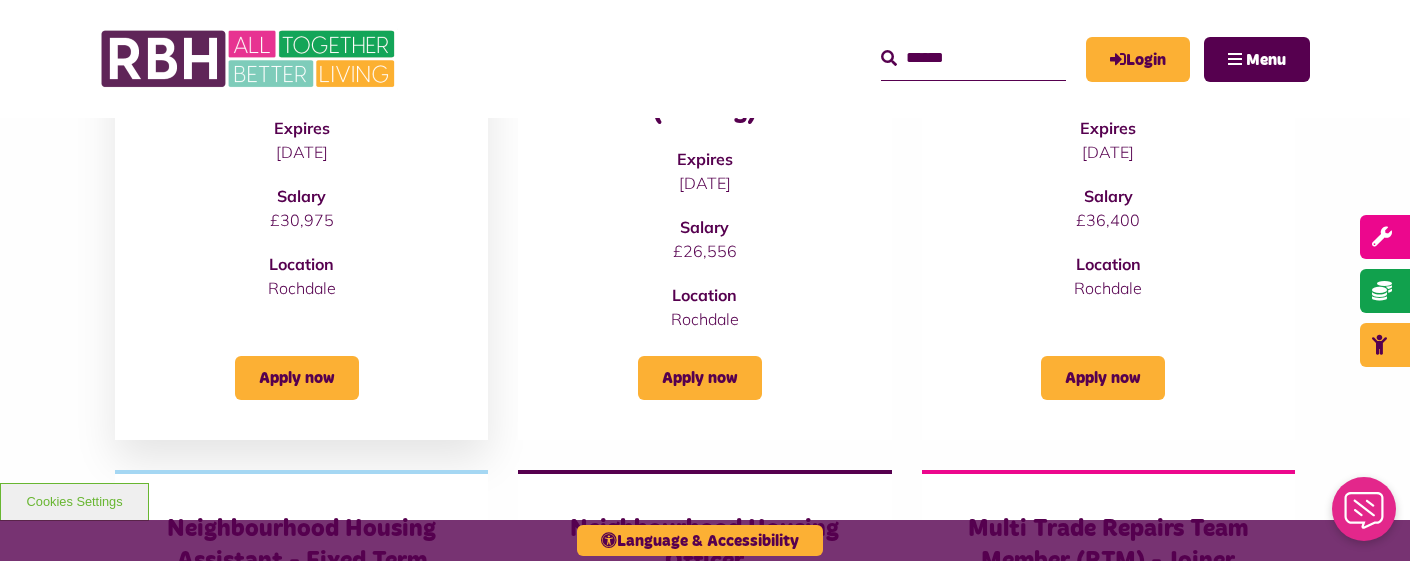 scroll, scrollTop: 0, scrollLeft: 0, axis: both 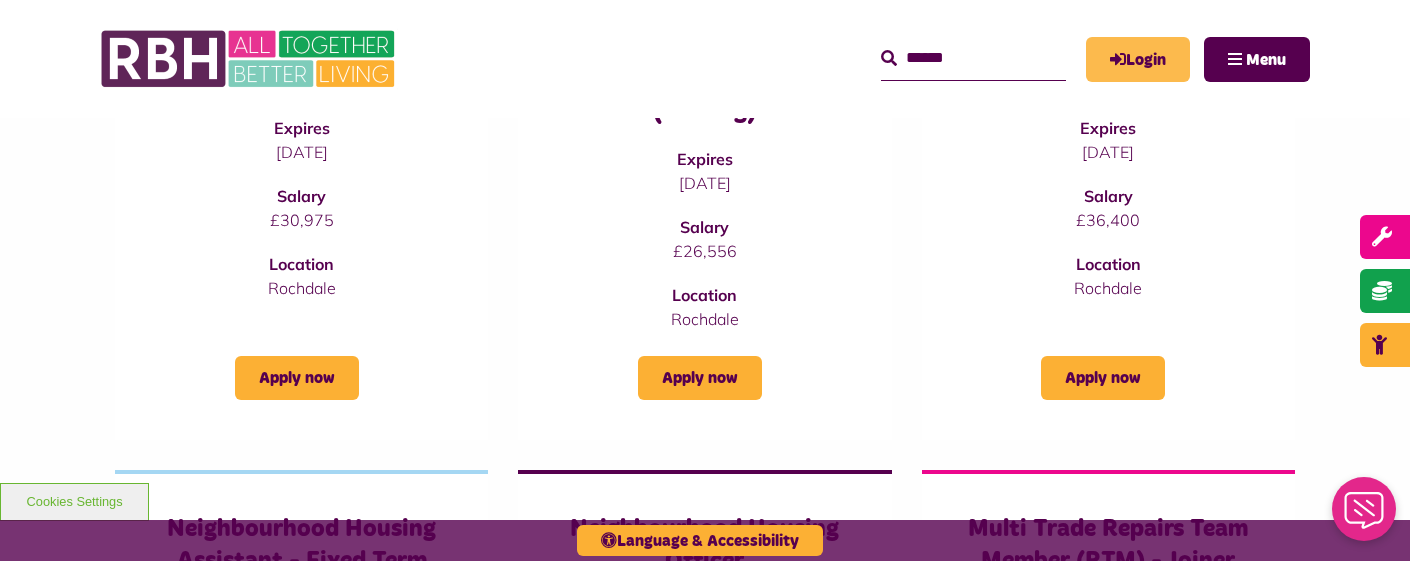 click on "Login" at bounding box center [1138, 59] 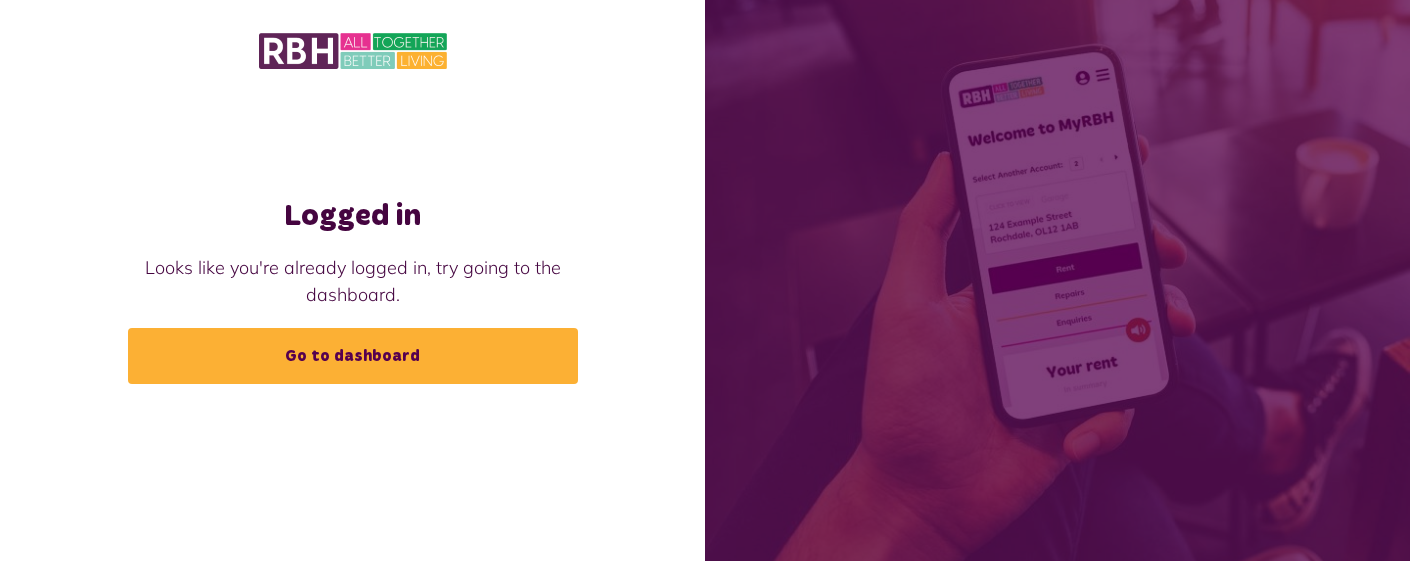 scroll, scrollTop: 0, scrollLeft: 0, axis: both 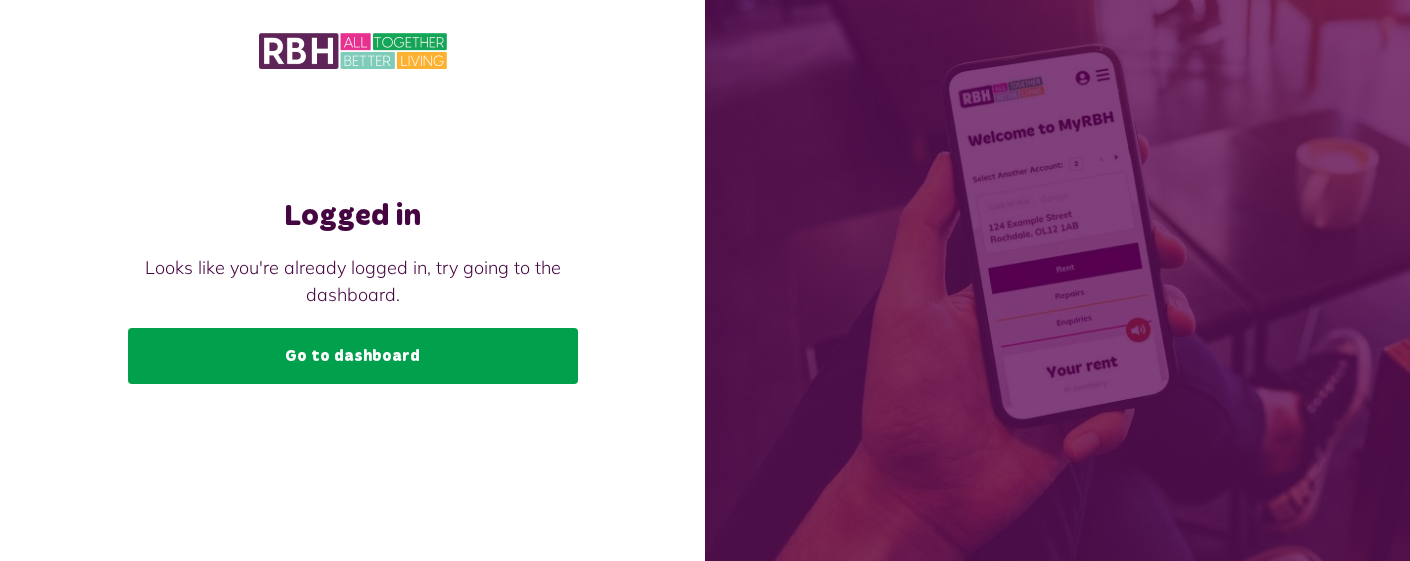 click on "Go to dashboard" at bounding box center (353, 356) 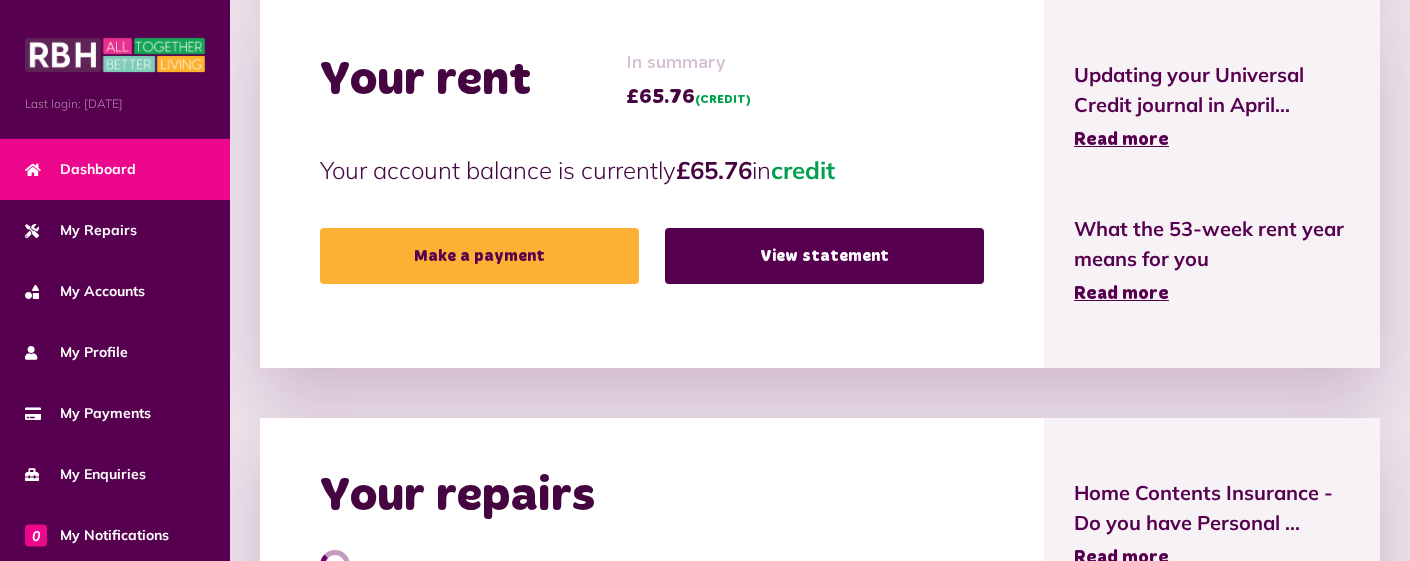 scroll, scrollTop: 634, scrollLeft: 0, axis: vertical 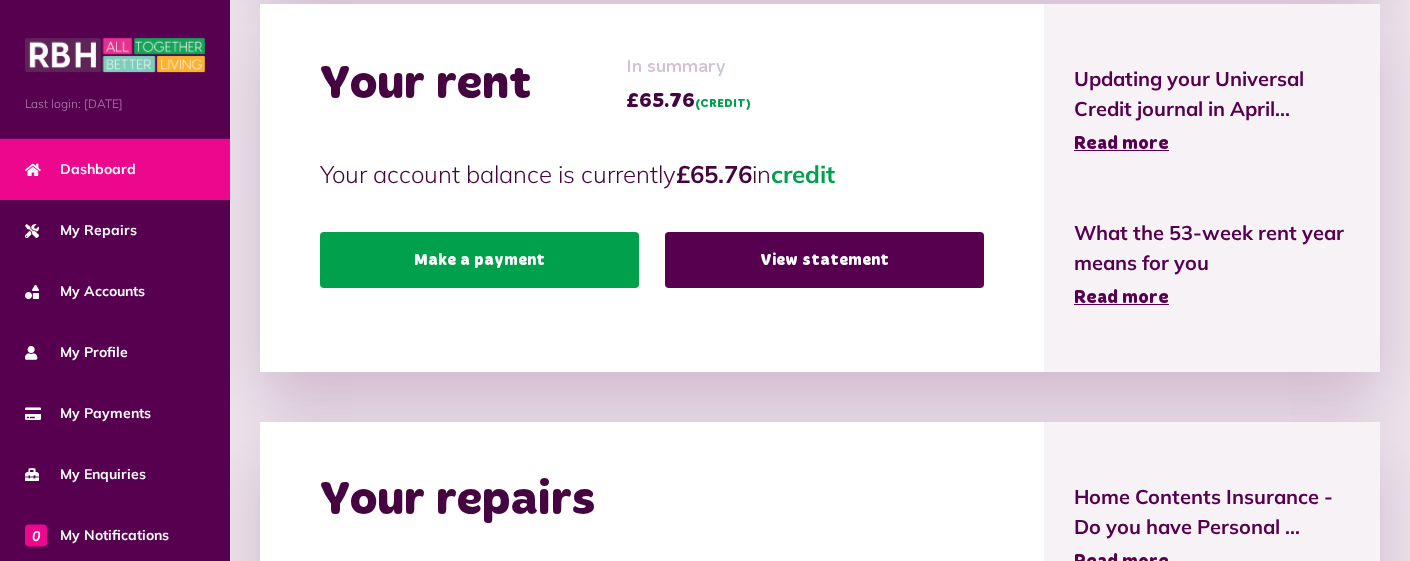 click on "Make a payment" at bounding box center [479, 260] 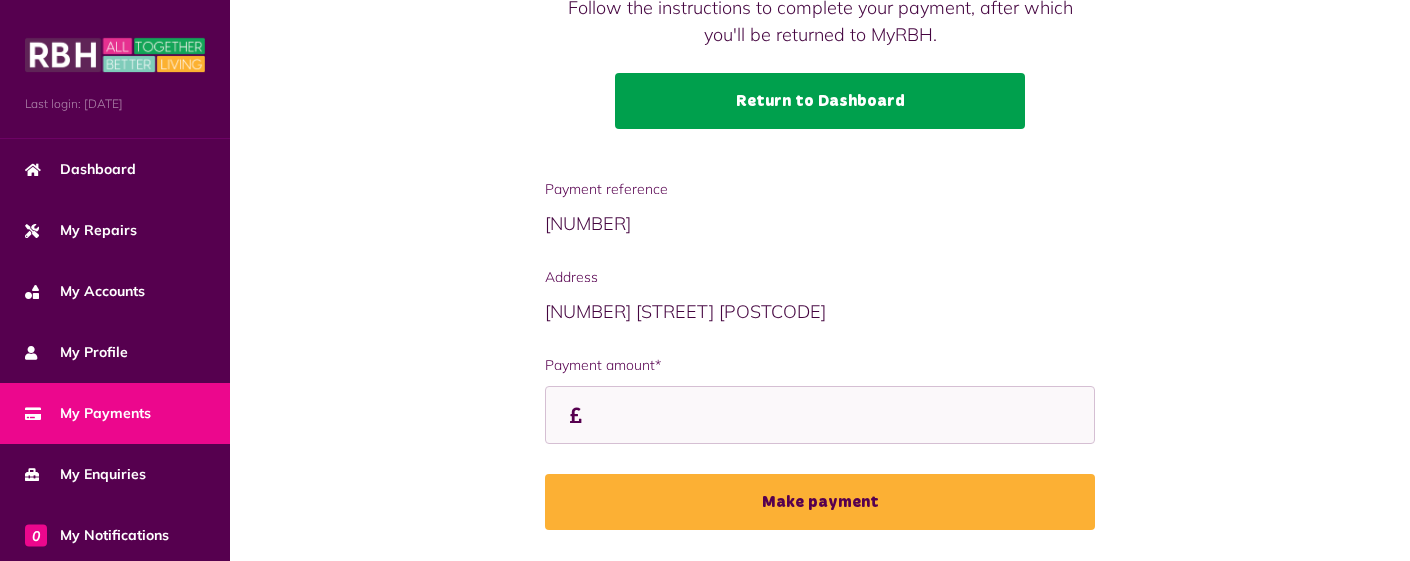 scroll, scrollTop: 289, scrollLeft: 0, axis: vertical 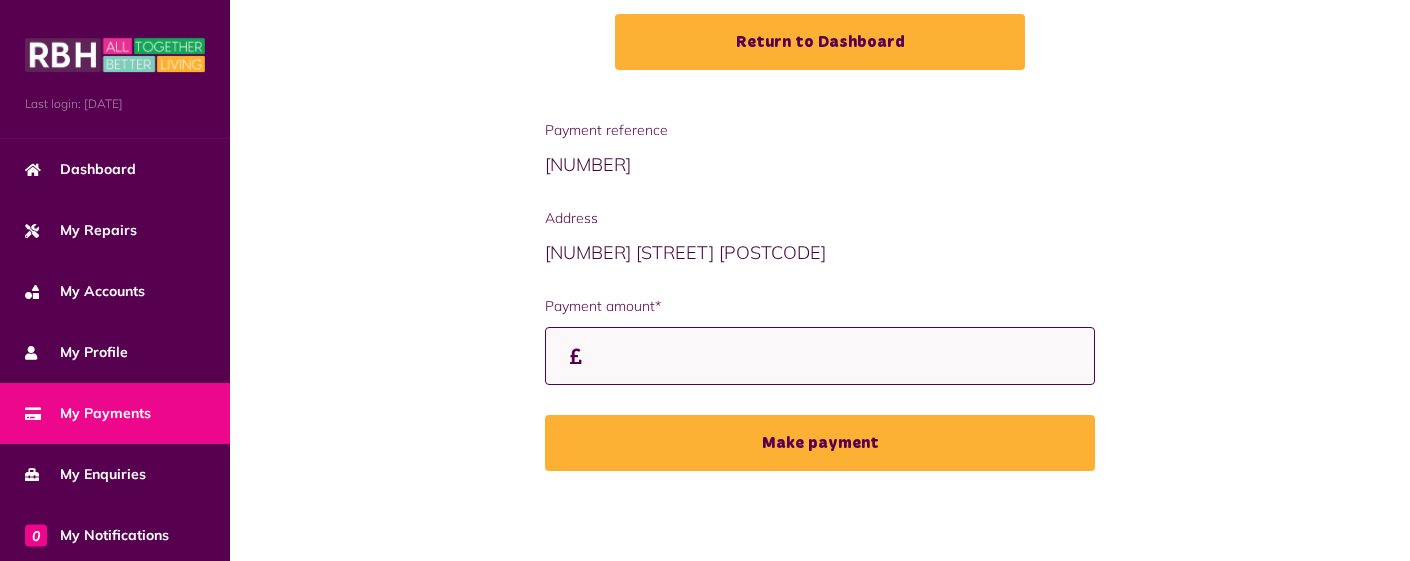 click on "Payment amount*" at bounding box center [820, 356] 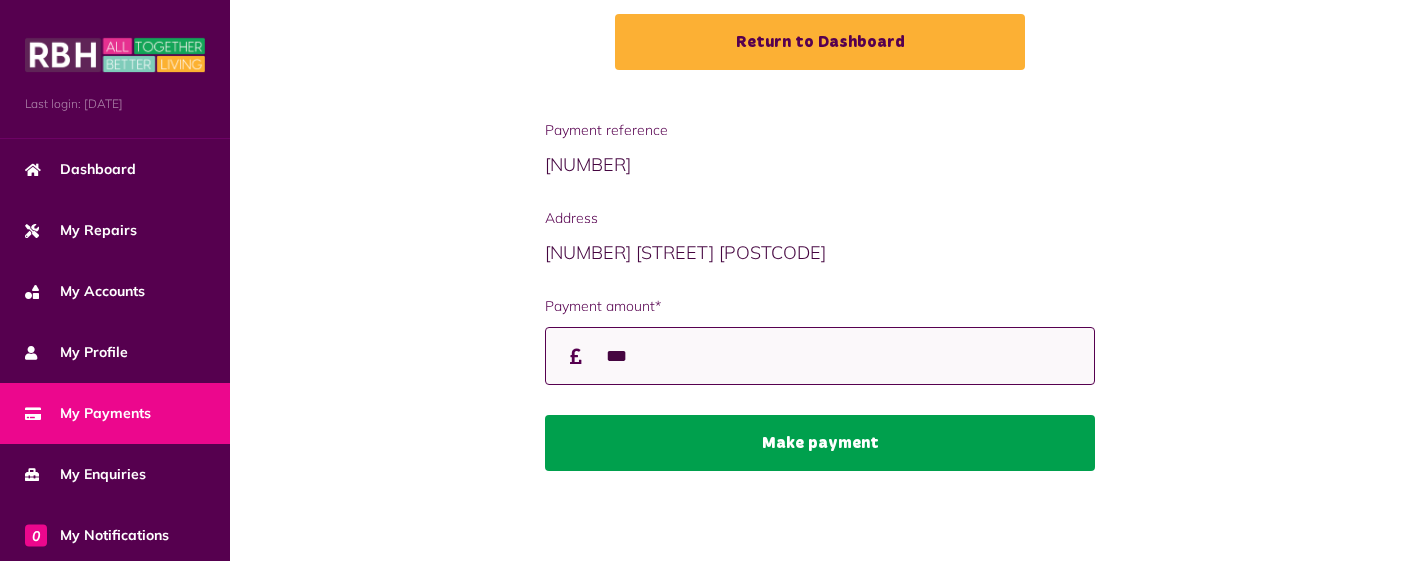 type on "***" 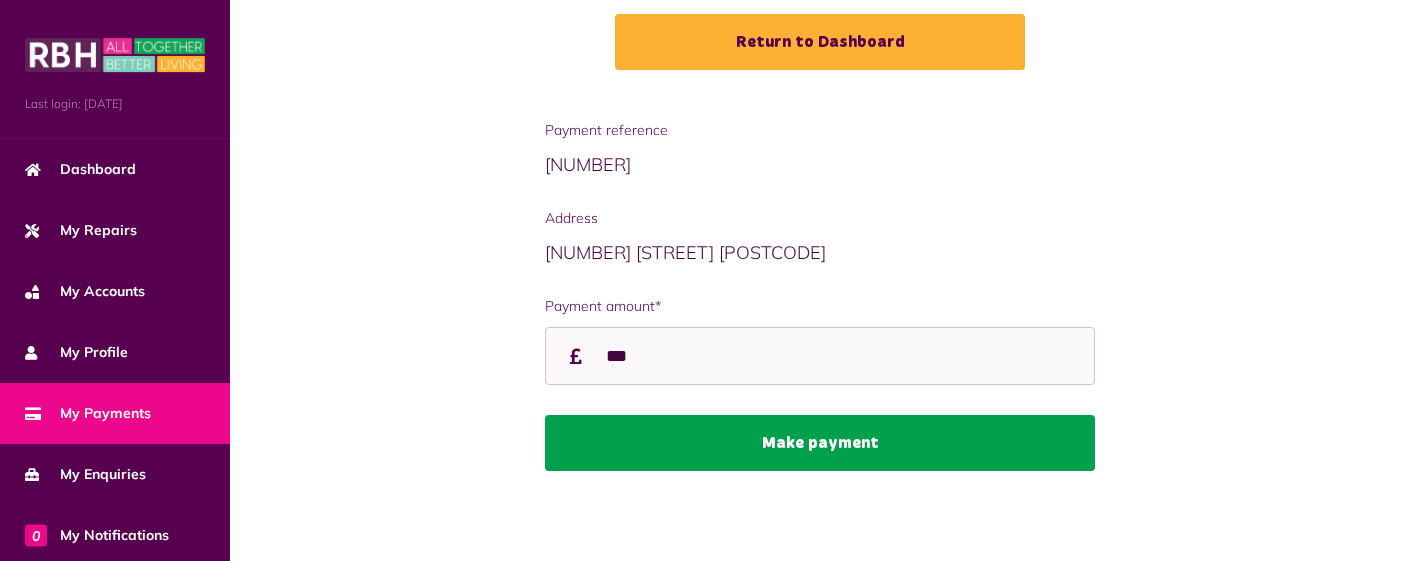 click on "Make payment" at bounding box center [820, 443] 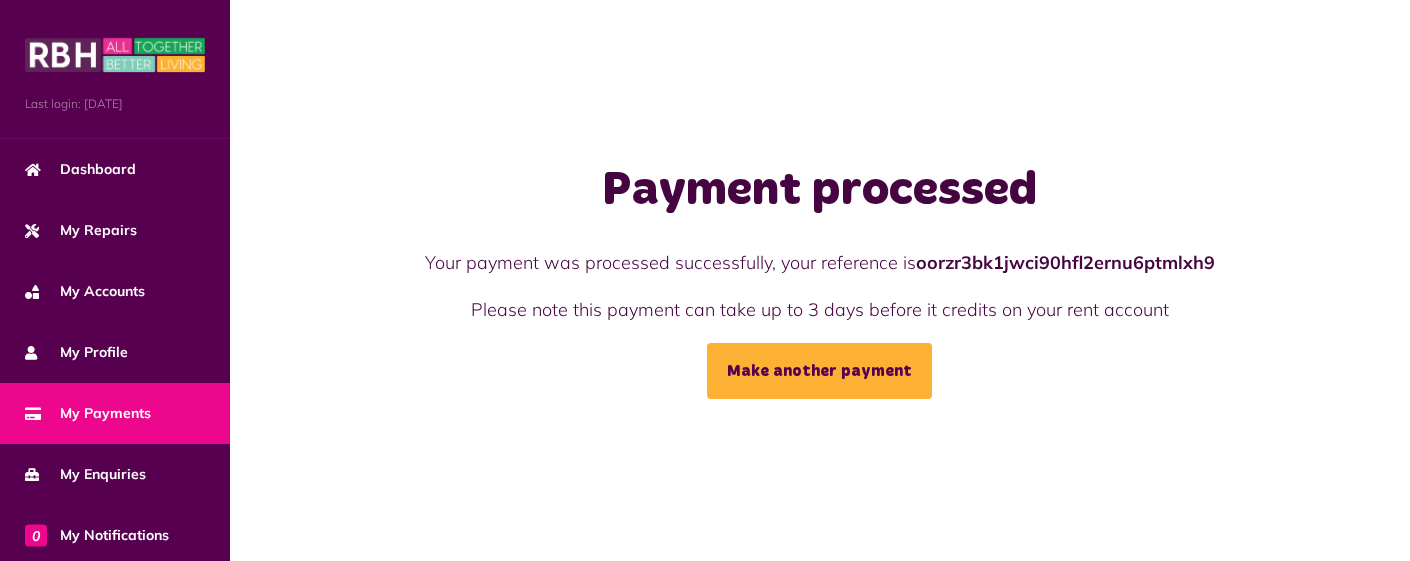 scroll, scrollTop: 0, scrollLeft: 0, axis: both 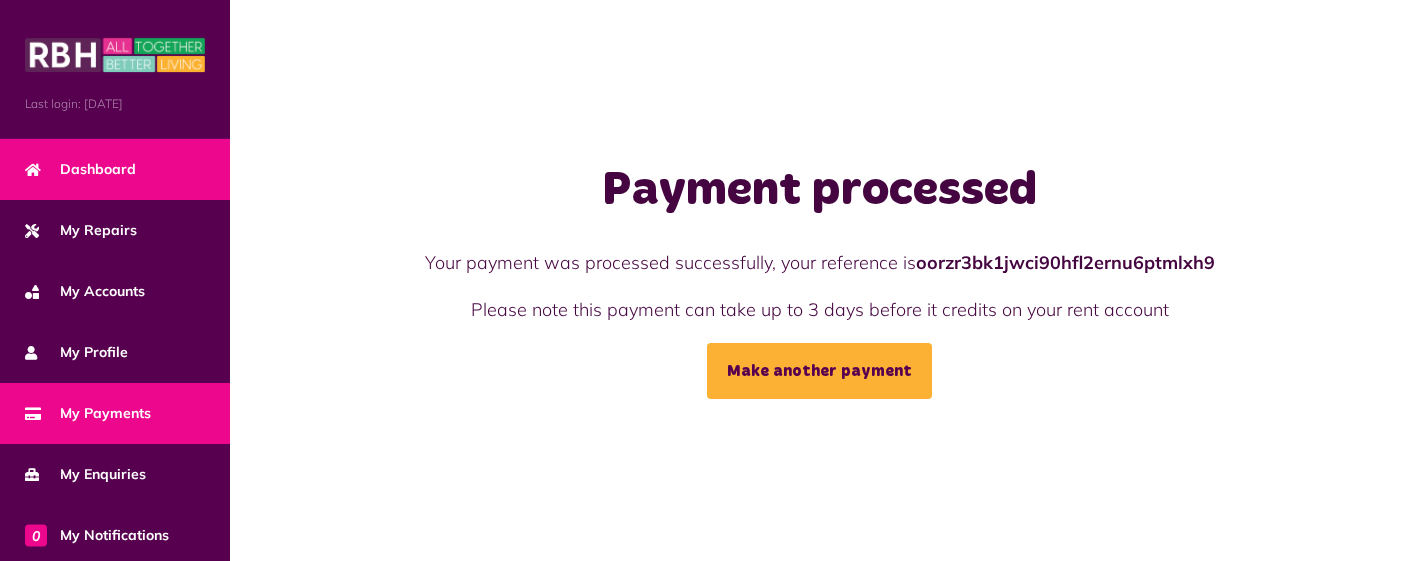 click on "Dashboard" at bounding box center (80, 169) 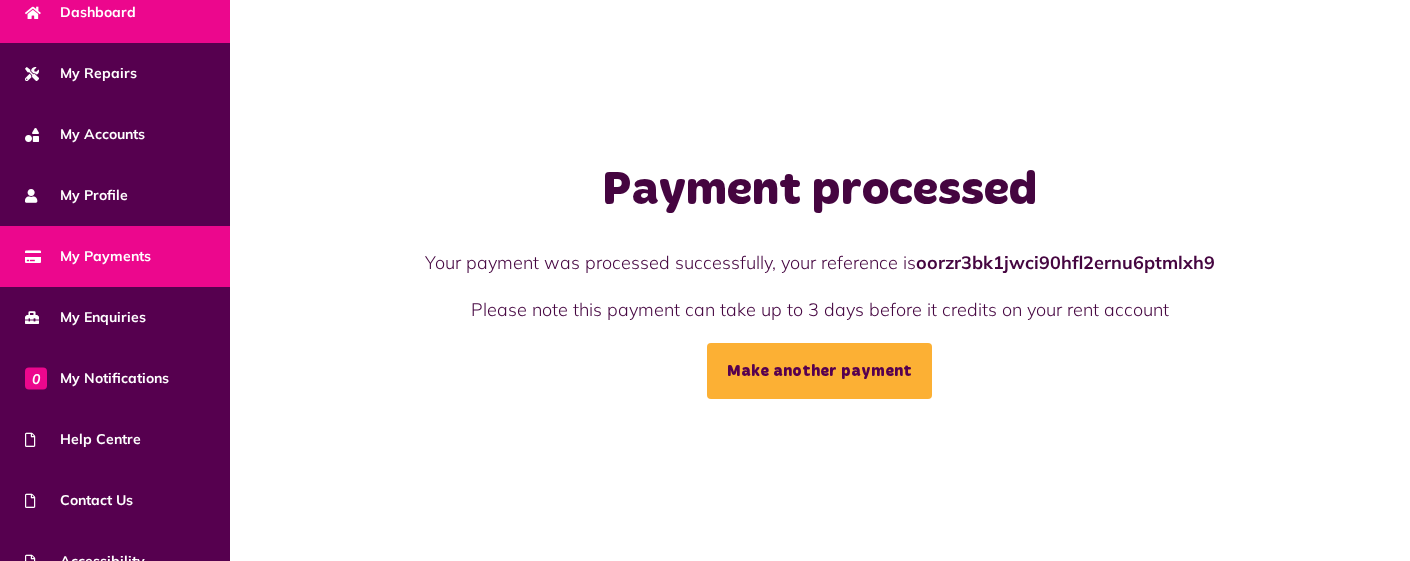 scroll, scrollTop: 250, scrollLeft: 0, axis: vertical 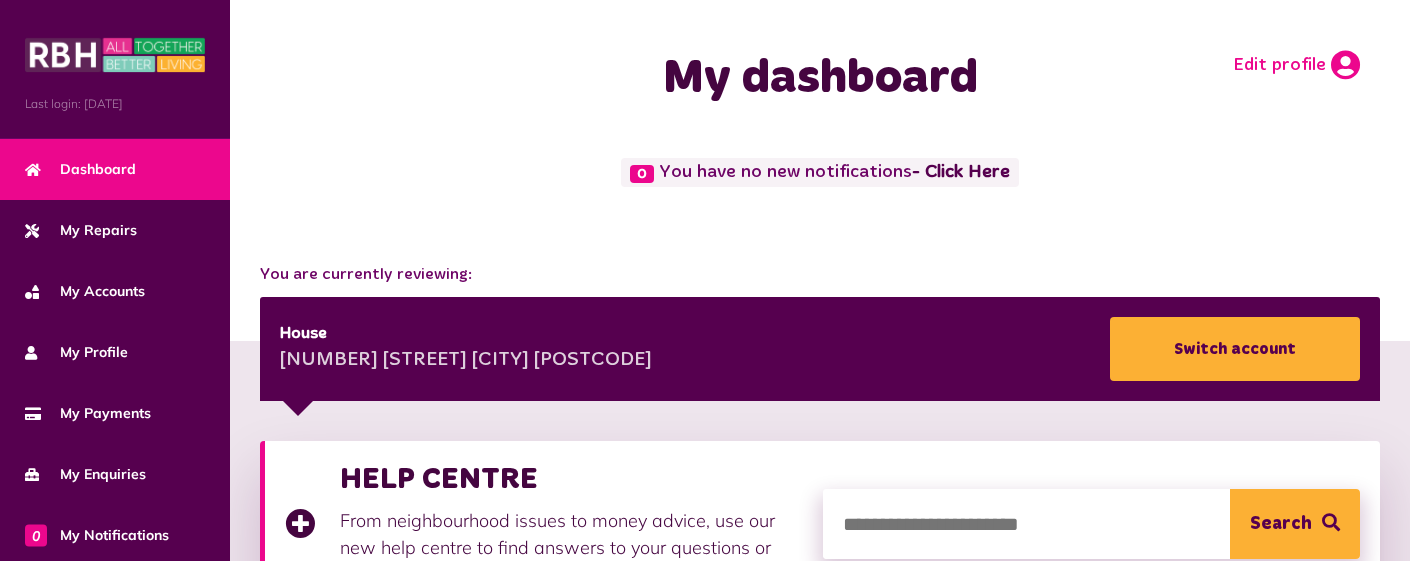 click at bounding box center (1345, 65) 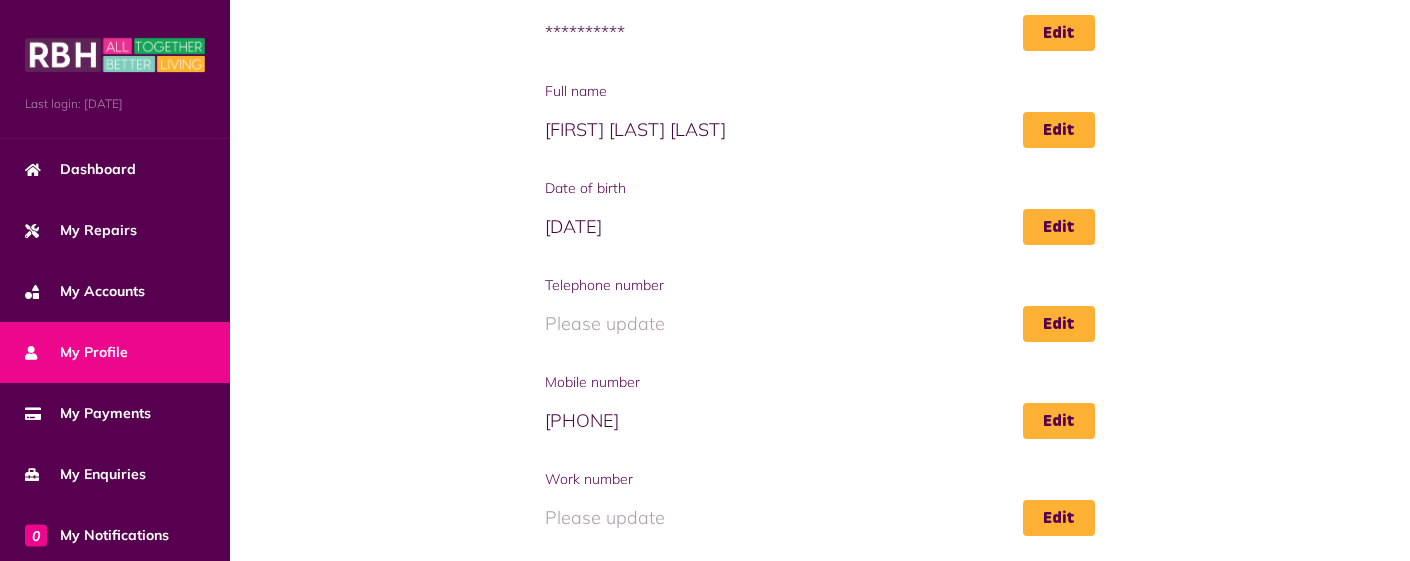 scroll, scrollTop: 393, scrollLeft: 0, axis: vertical 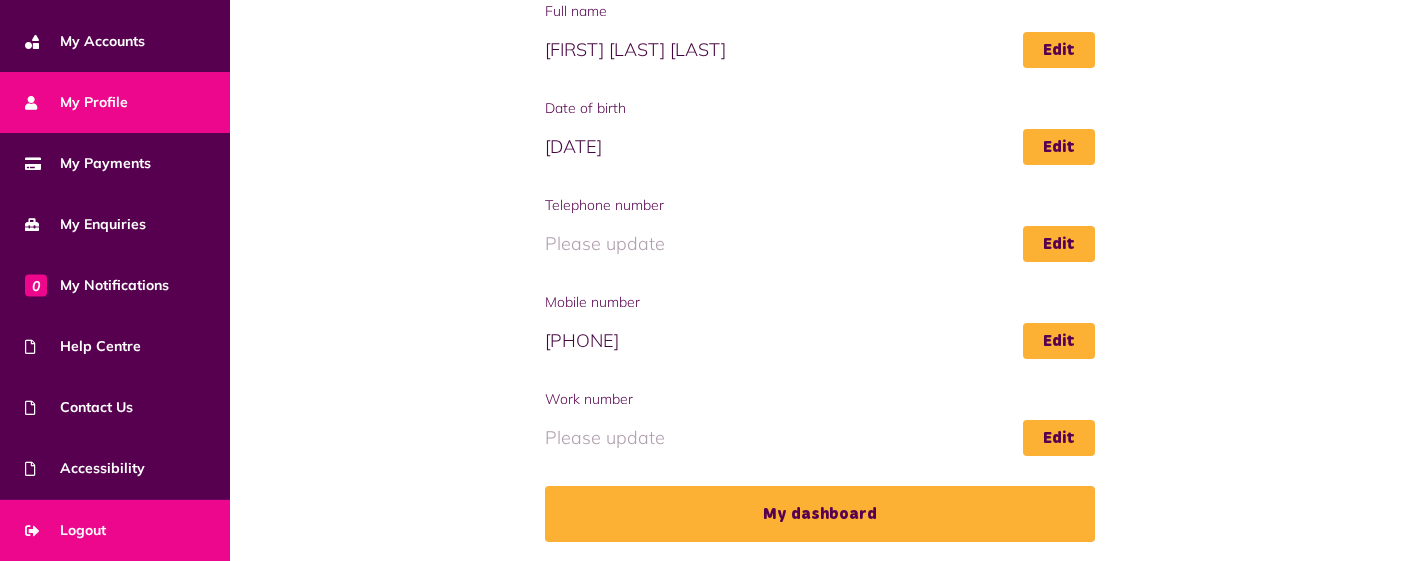 click on "Logout" at bounding box center [65, 530] 